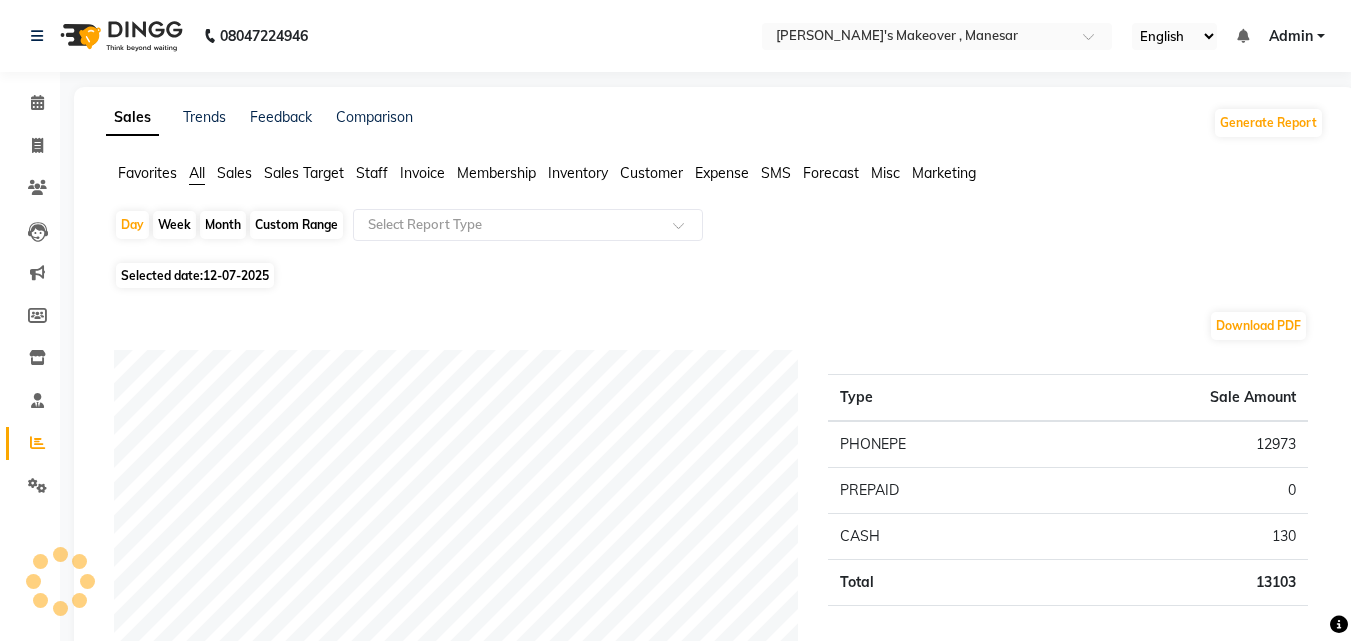 click on "12-07-2025" 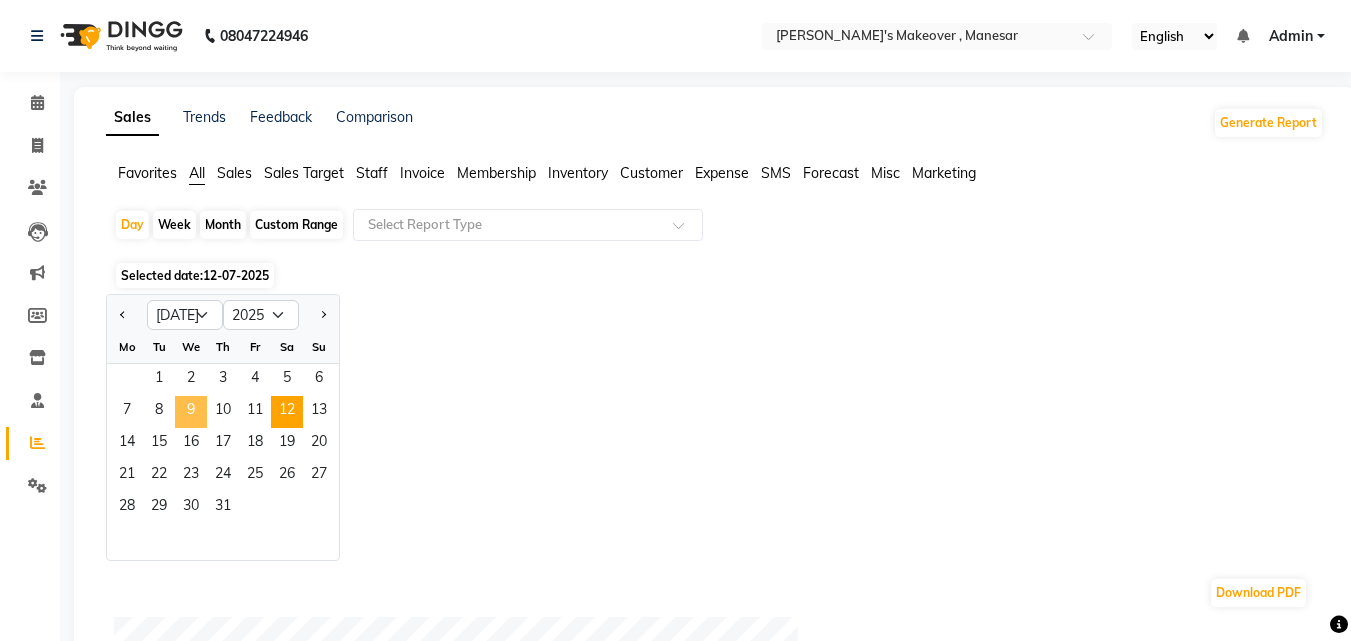 click on "9" 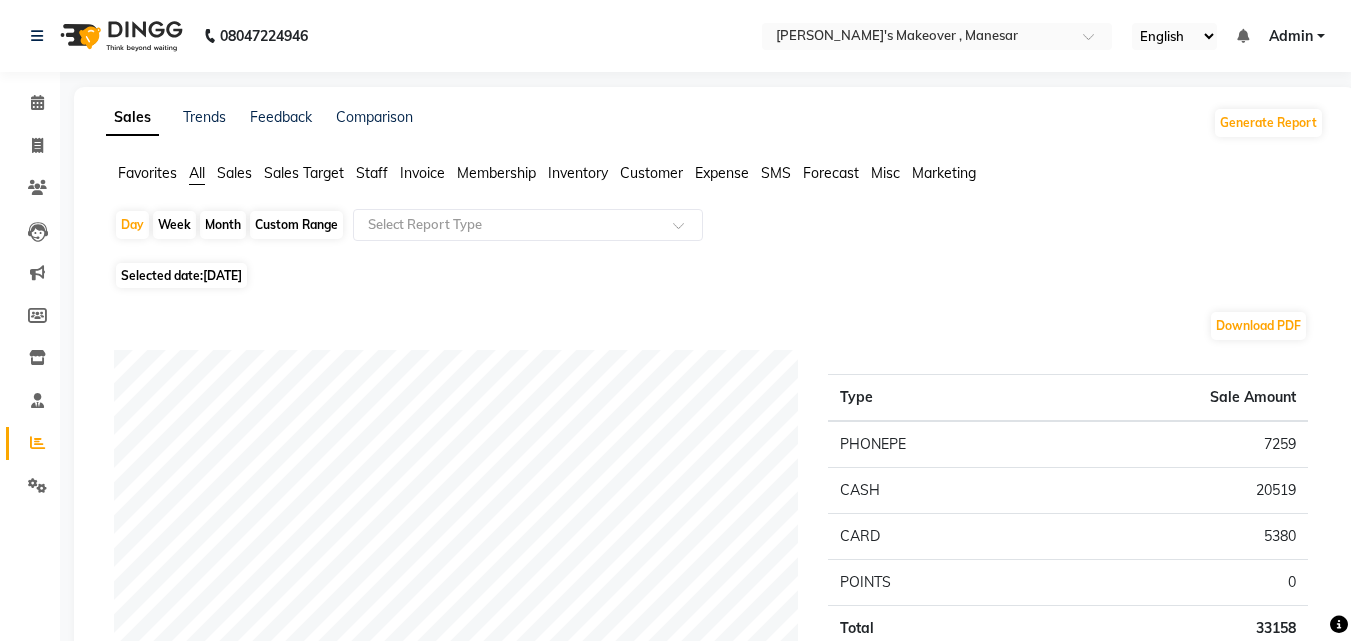 scroll, scrollTop: 560, scrollLeft: 0, axis: vertical 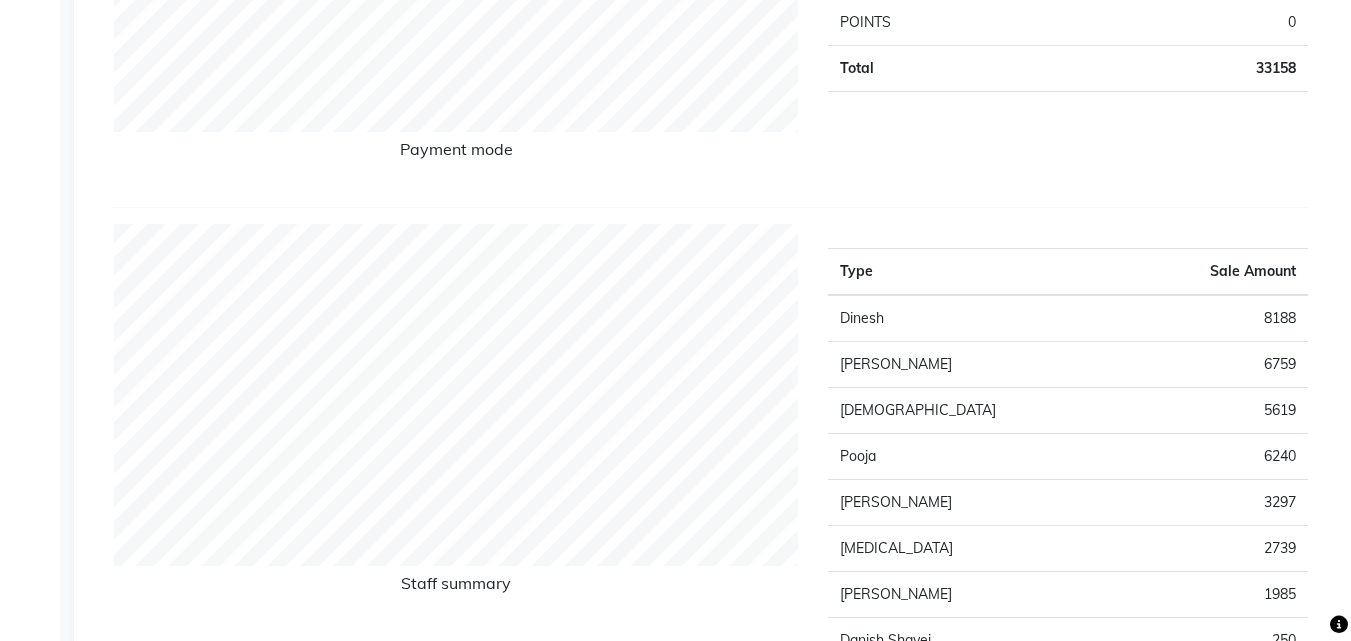 click on "2739" 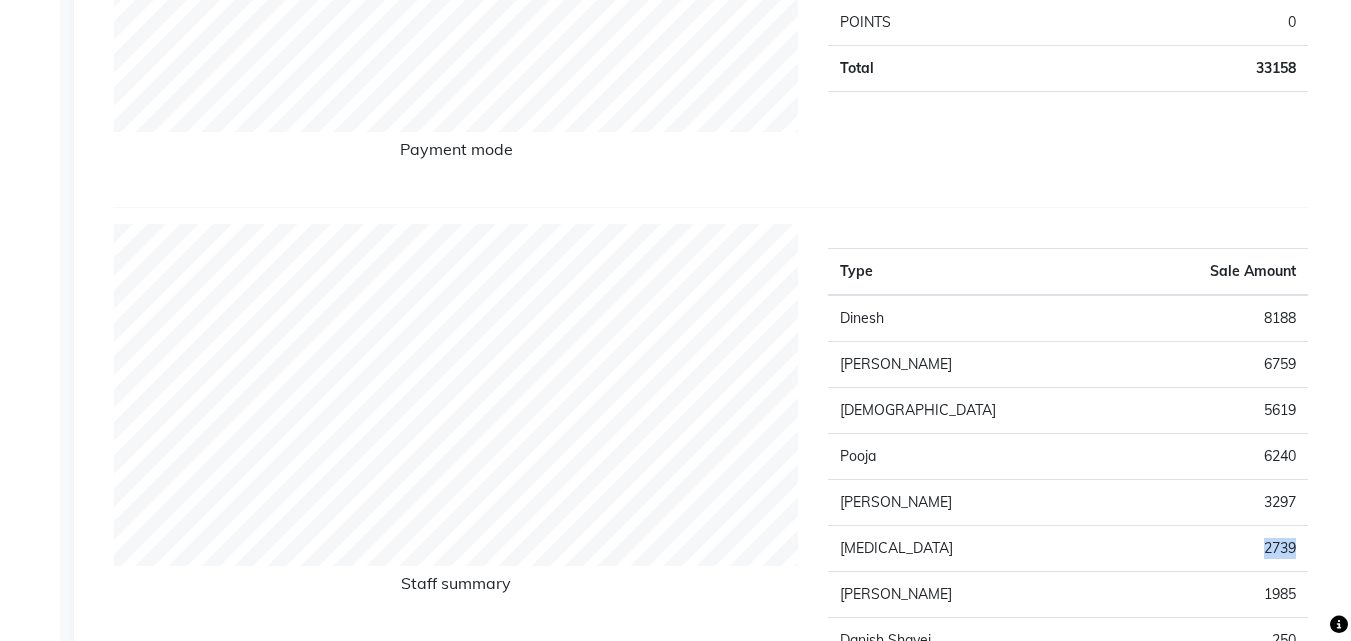 click on "2739" 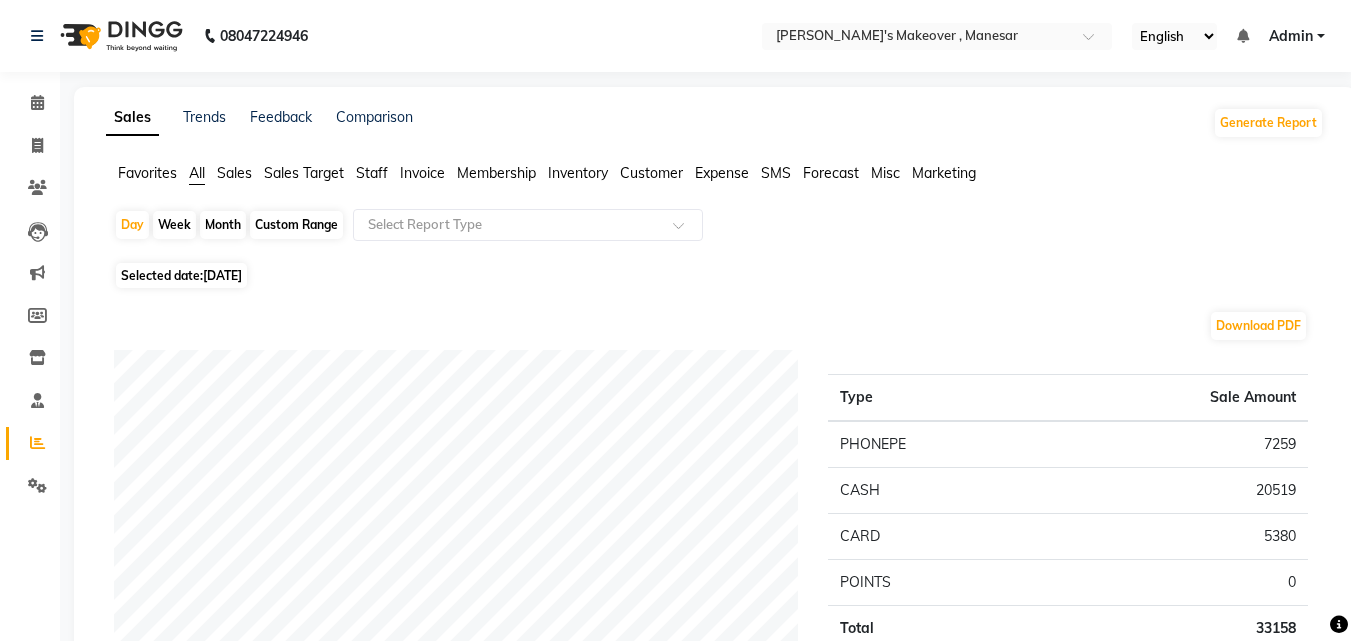 click on "[DATE]" 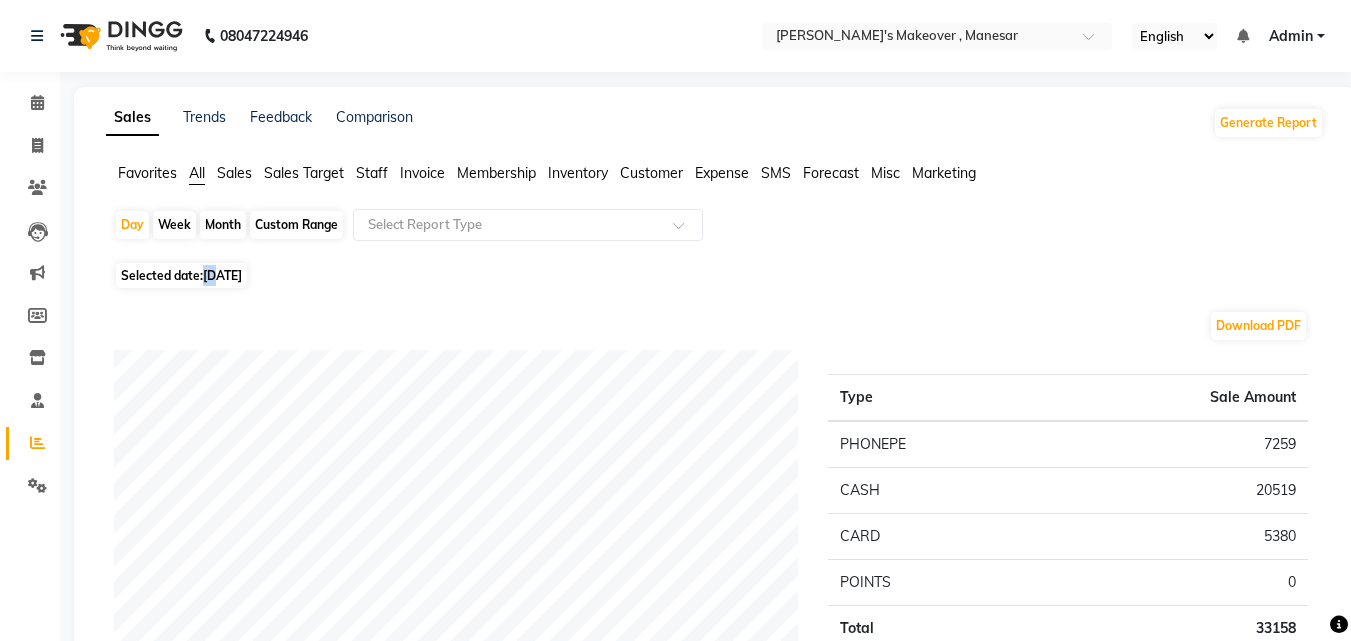 click on "[DATE]" 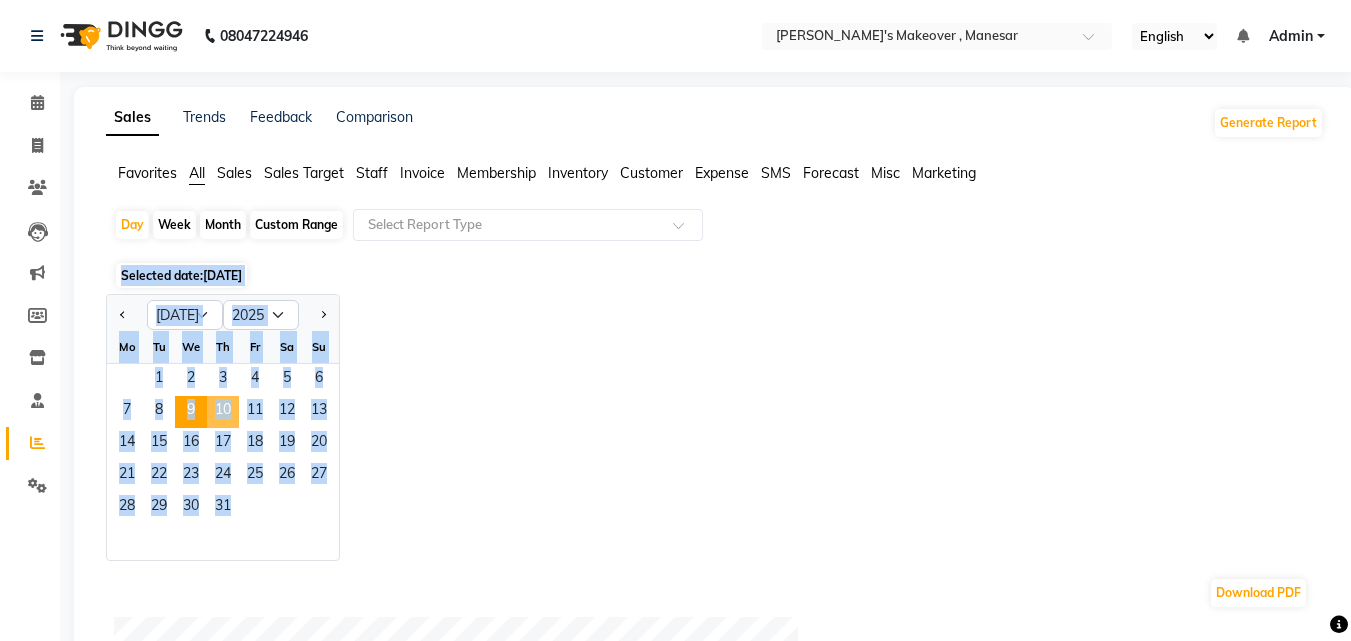click on "10" 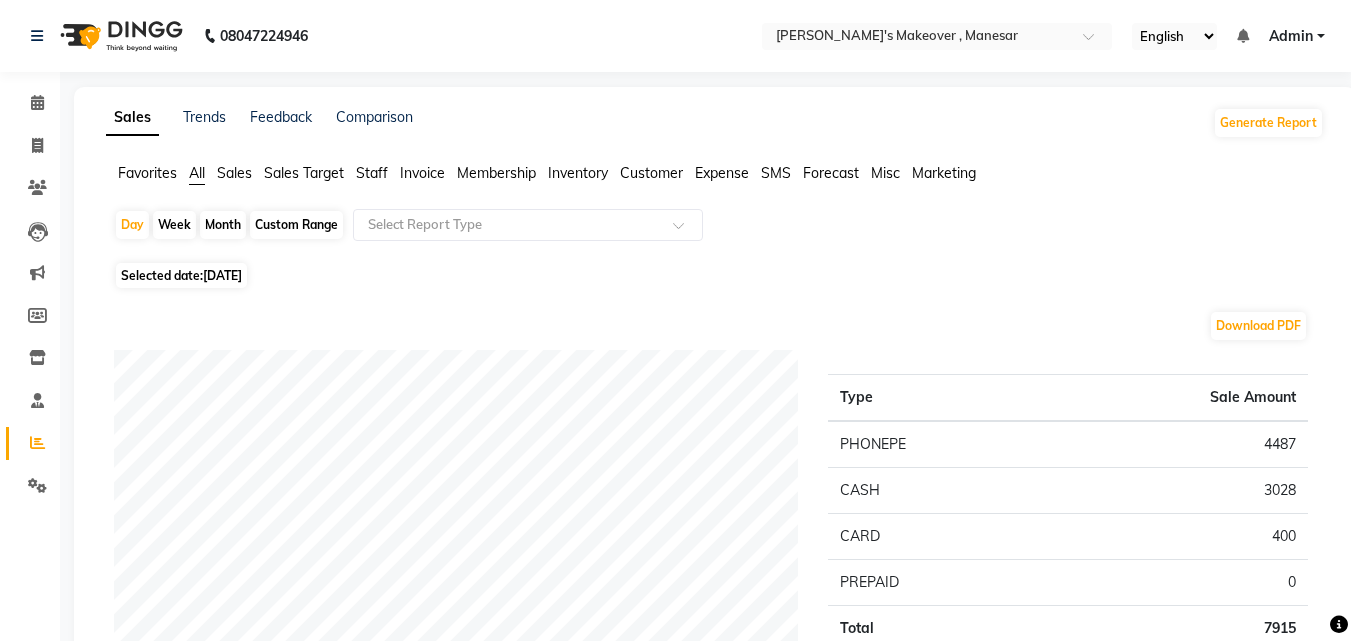click on "Sales Trends Feedback Comparison Generate Report Favorites All Sales Sales Target Staff Invoice Membership Inventory Customer Expense SMS Forecast Misc Marketing  Day   Week   Month   Custom Range  Select Report Type Selected date:  [DATE]  Download PDF Payment mode Type Sale Amount PHONEPE 4487 CASH 3028 CARD 400 PREPAID 0 Total 7915 Staff summary Type Sale Amount [PERSON_NAME] 1935 [PERSON_NAME] 1648 [PERSON_NAME] 1500 [MEDICAL_DATA] 1398 [PERSON_NAME] 1099 Danish Shavej 400 Total 7980 Sales summary Type Sale Amount Memberships 0 Vouchers 0 Gift card 0 Products 0 Packages 0 Tips 0 Prepaid 0 Services 7981 Fee 0 Total 7981 Service by category Type Sale Amount Packages 2896 Hair-Cut 1930 Thread 1215 Shave 600 Honey Wax 351 Brazilian Wax 340 Head Wash 324 Hair-Style 324 Total 7980 Service sales Type Sale Amount Package - 899 1798 Hair Cut - Regular([DEMOGRAPHIC_DATA]) 1000 Thread - Eyebrows ([DEMOGRAPHIC_DATA]) 625 Shave - [PERSON_NAME] With Shave 600 Package - 599 599 Hair Cut - [PERSON_NAME] 500 Package - 499 499 Hair Cut - Layers 430 324 Hair Style - Blow Dryer (M) 324 Others ★" 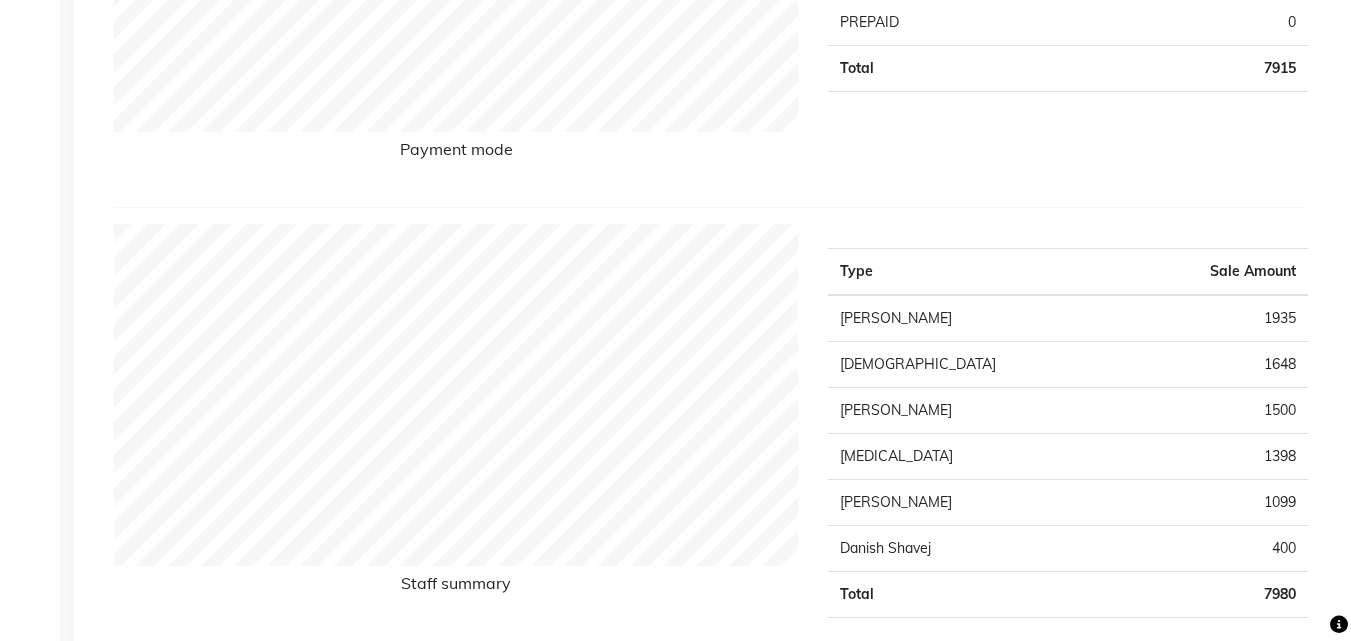 scroll, scrollTop: 0, scrollLeft: 0, axis: both 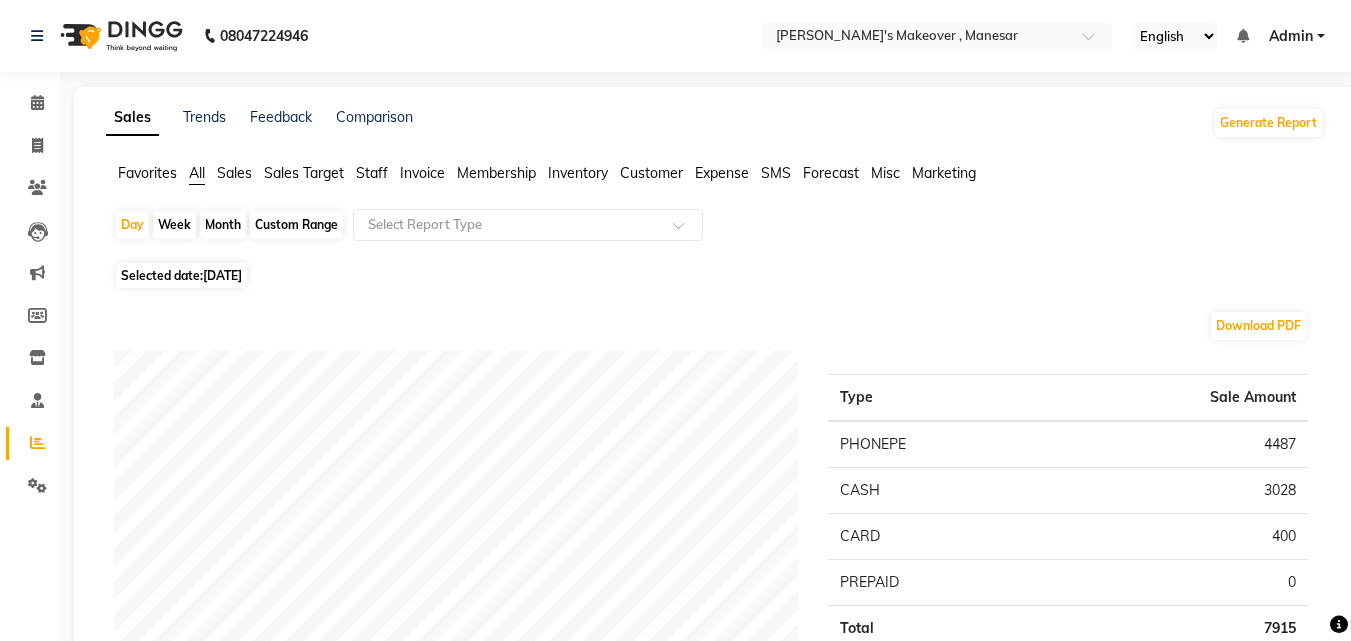 click on "[DATE]" 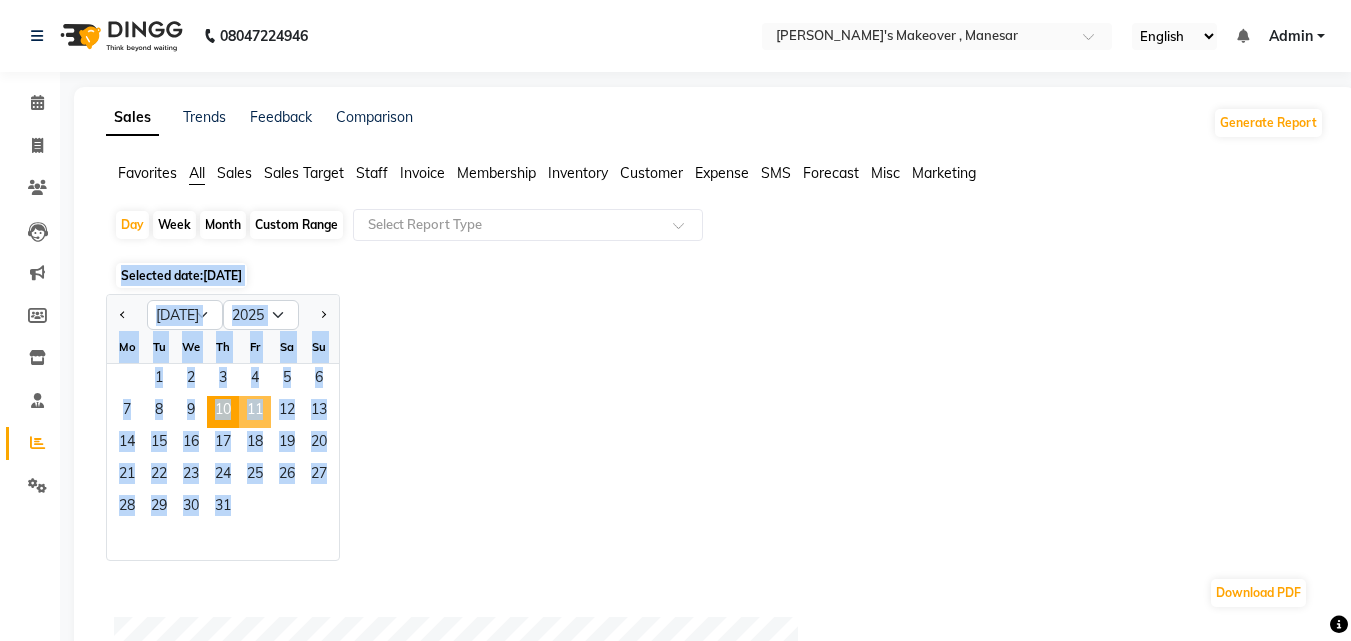 click on "11" 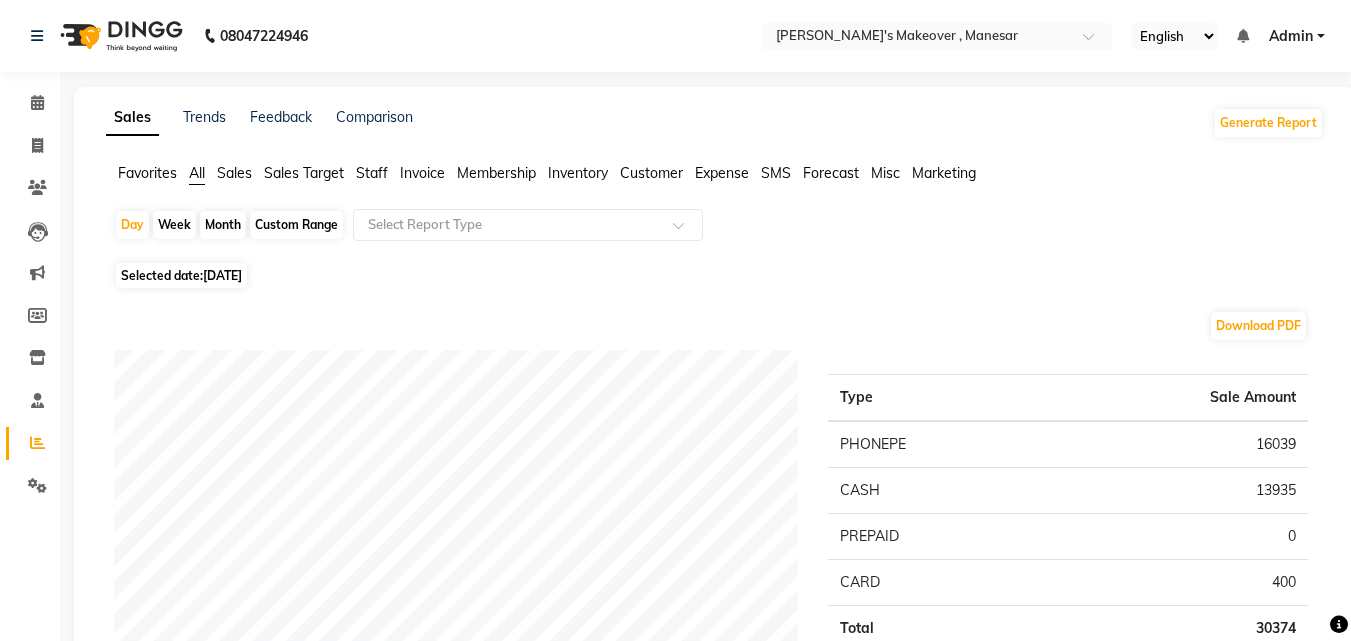 scroll, scrollTop: 560, scrollLeft: 0, axis: vertical 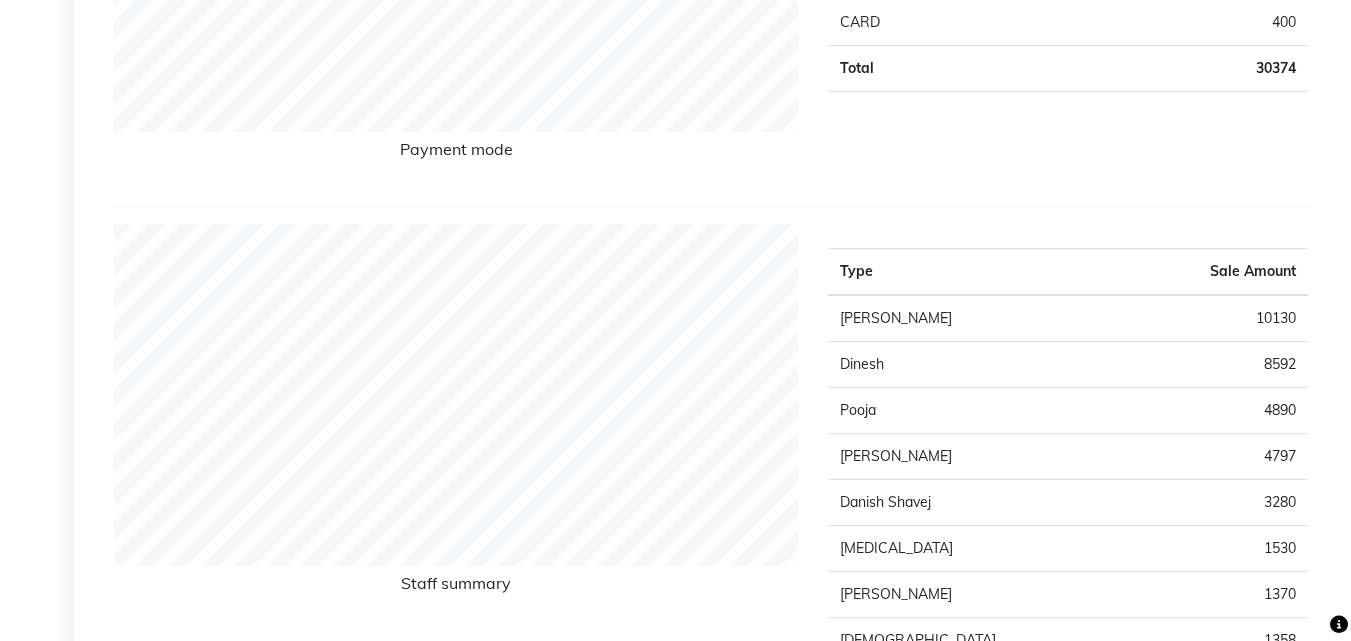 click on "Sales Trends Feedback Comparison Generate Report Favorites All Sales Sales Target Staff Invoice Membership Inventory Customer Expense SMS Forecast Misc Marketing  Day   Week   Month   Custom Range  Select Report Type Selected date:  [DATE]  Download PDF Payment mode Type Sale Amount PHONEPE 16039 CASH 13935 PREPAID 0 CARD 400 Total 30374 Staff summary Type Sale Amount [PERSON_NAME] 10130 [PERSON_NAME] 8592 Pooja 4890 [PERSON_NAME] 4797 Danish Shavej 3280 [MEDICAL_DATA] 1530 [PERSON_NAME] 1370 Krishna 1358 Total 35947 Sales summary Type Sale Amount Packages 0 Gift card 0 Vouchers 0 Tips 0 Services 25817 Prepaid 10000 Products 130 Fee 0 Memberships 0 Total 35947 Service by category Type Sale Amount Packages 5499 Liposoluble Wax 4348 Hair-Cut 3400 Make-Up 2500 Hair Care 2500 Facial 1600 Shave 1511 Thread 1109 D-Tan 960 Hair Colour 900 Others 1488 Total 25815 Service sales Type Sale Amount Package - 3999 4600 Hair Spa (Skf) - Extremely Damage Hair Treatment (Fibre Clinix) ([DEMOGRAPHIC_DATA]) 2500 Makeup - Party Regular (Seniorartist) 2500 1720 1600 1468" 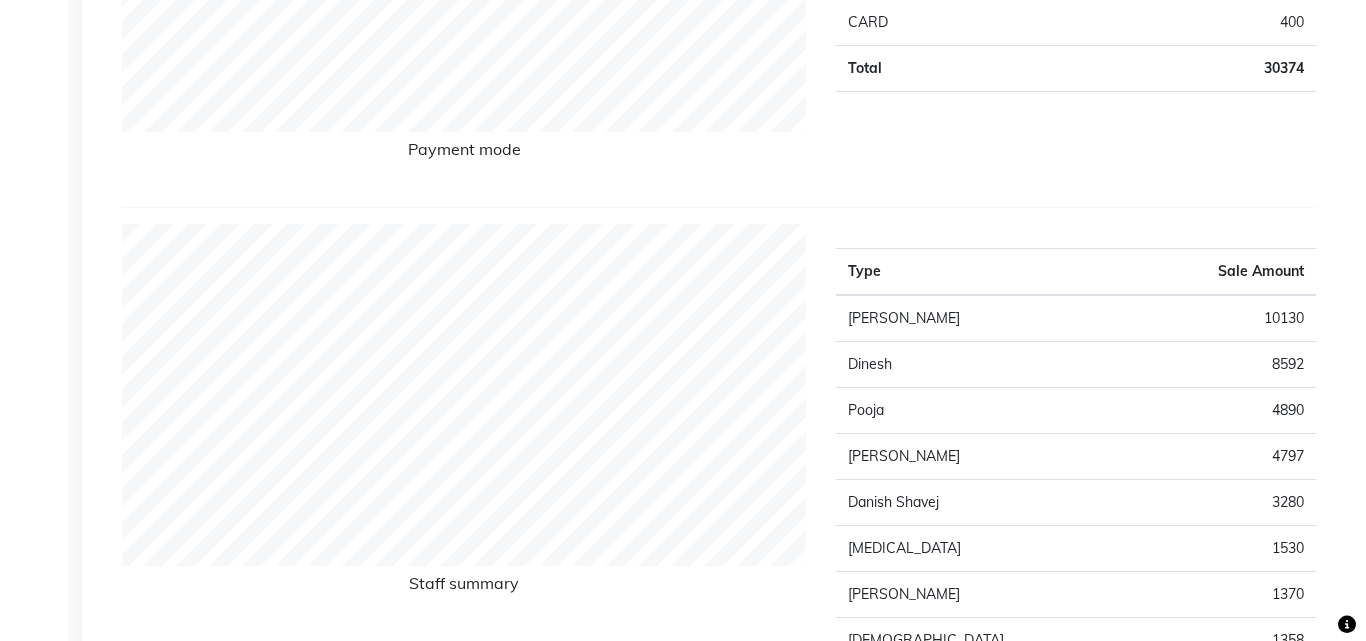 scroll, scrollTop: 0, scrollLeft: 0, axis: both 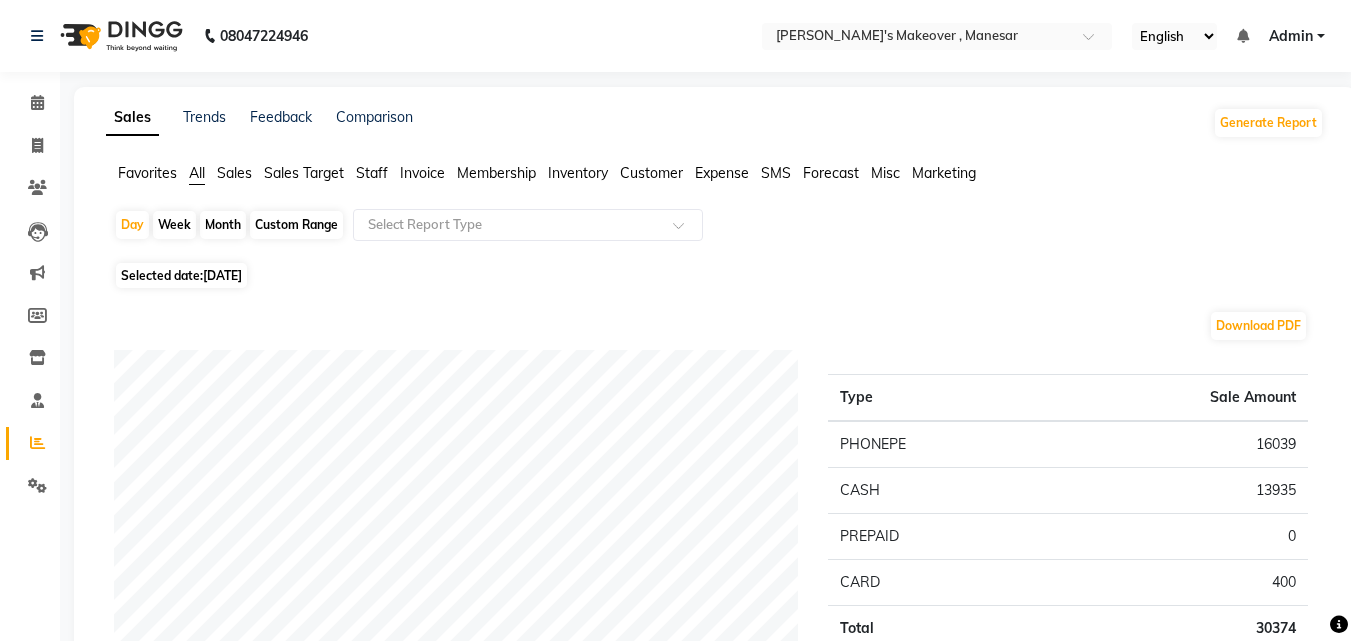 click on "[DATE]" 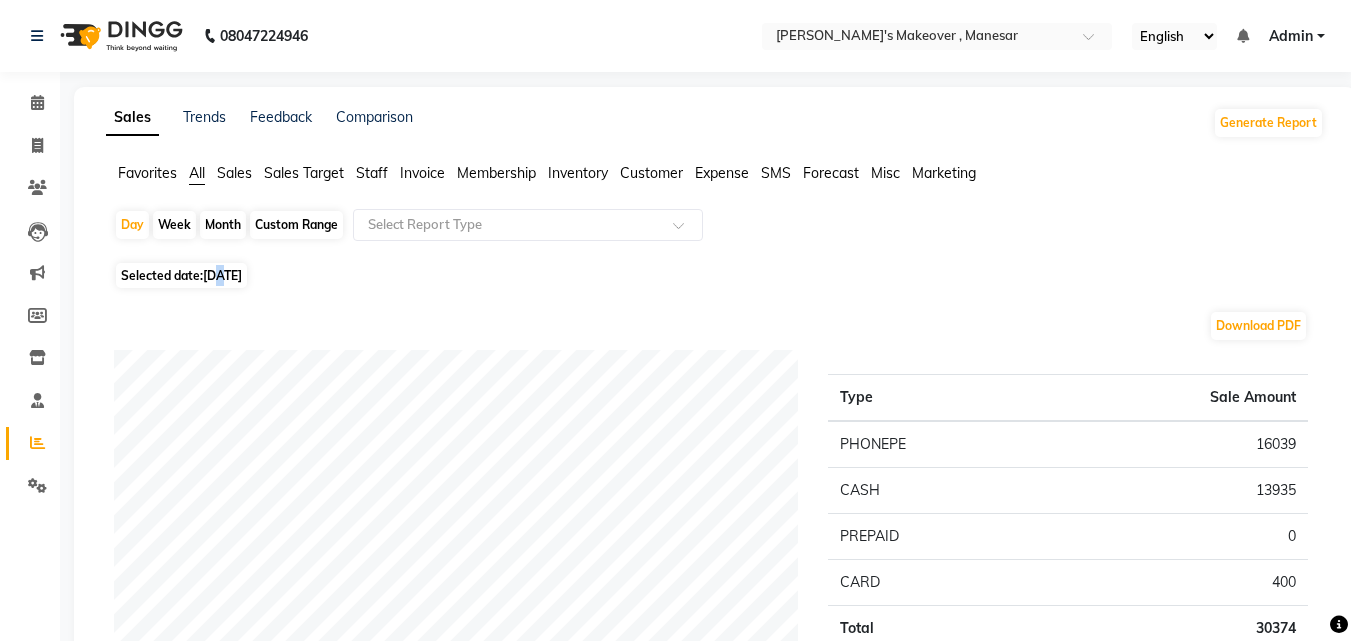 click on "[DATE]" 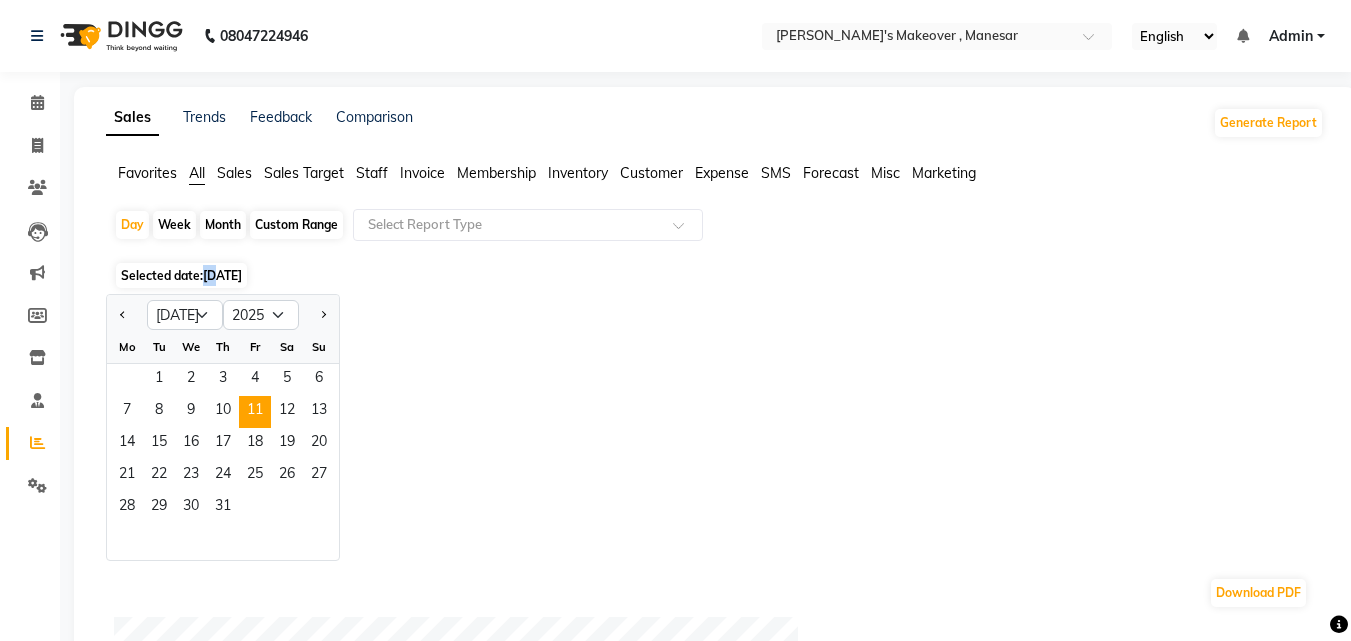click on "[DATE]" 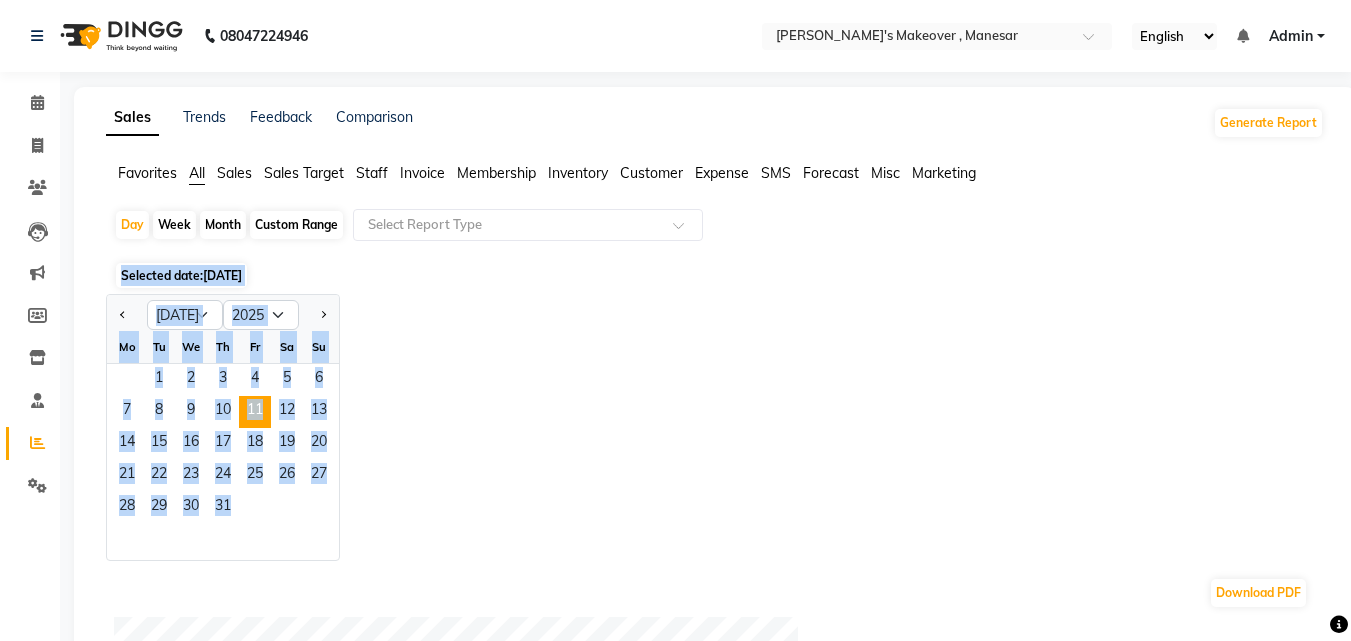 select on "7" 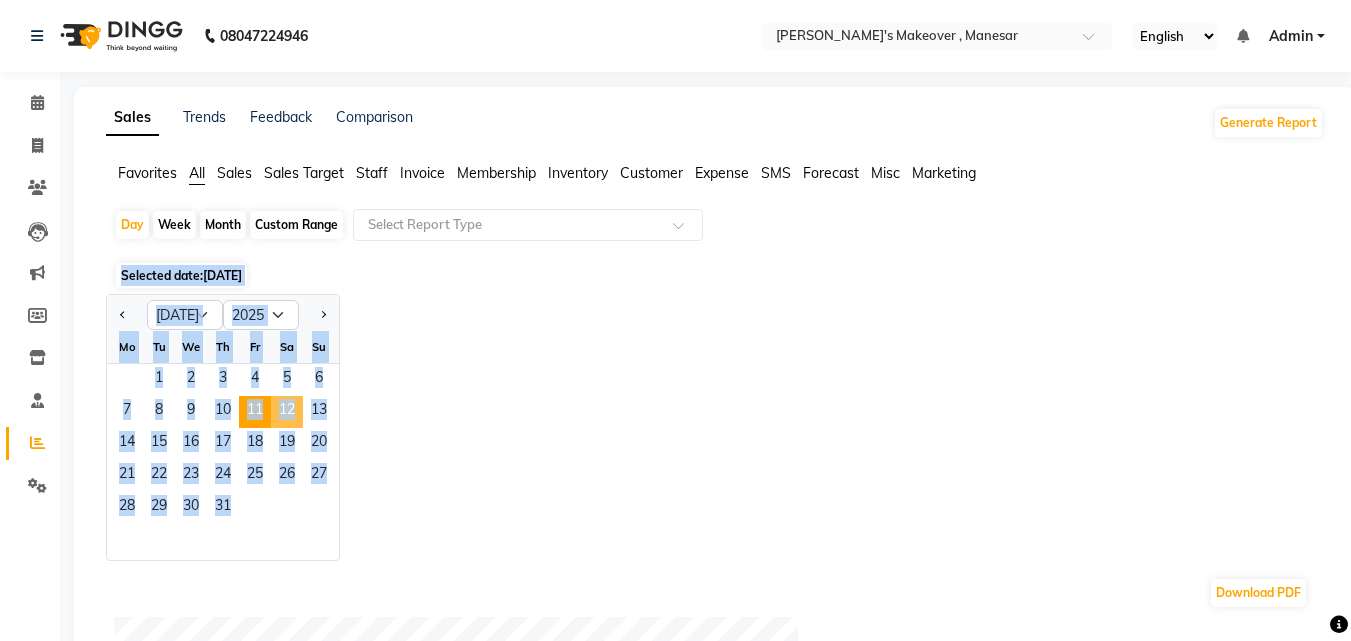 click on "12" 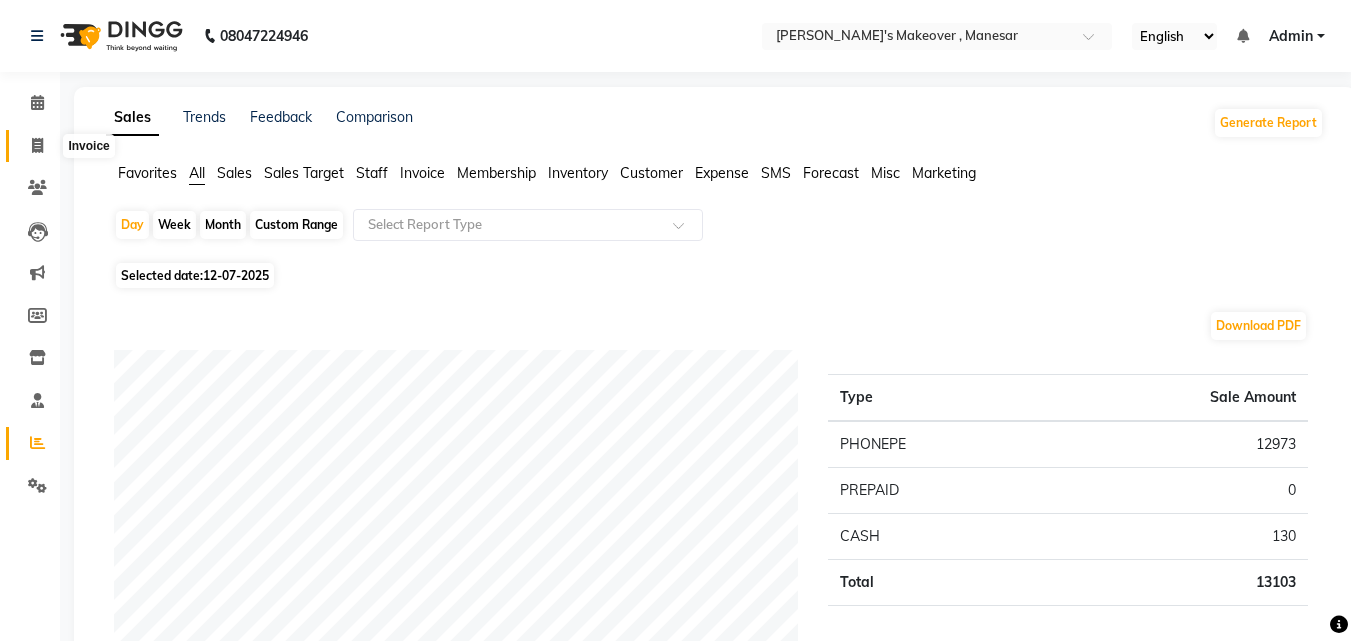 click 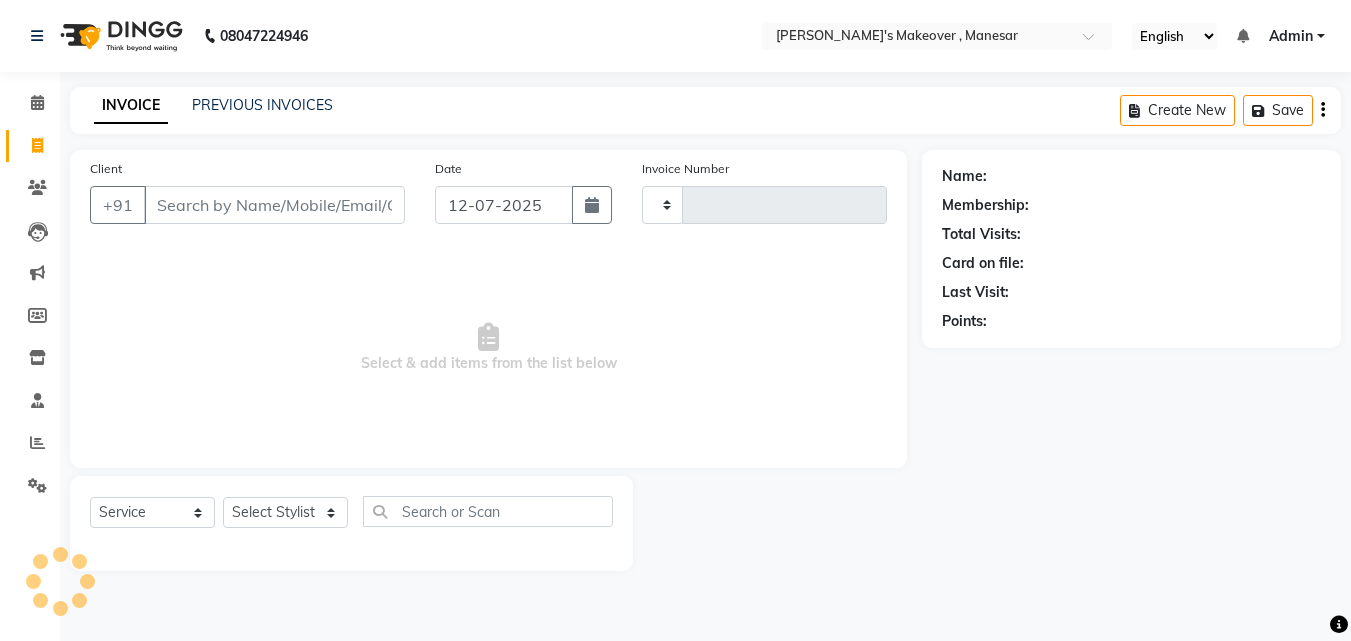 type on "2643" 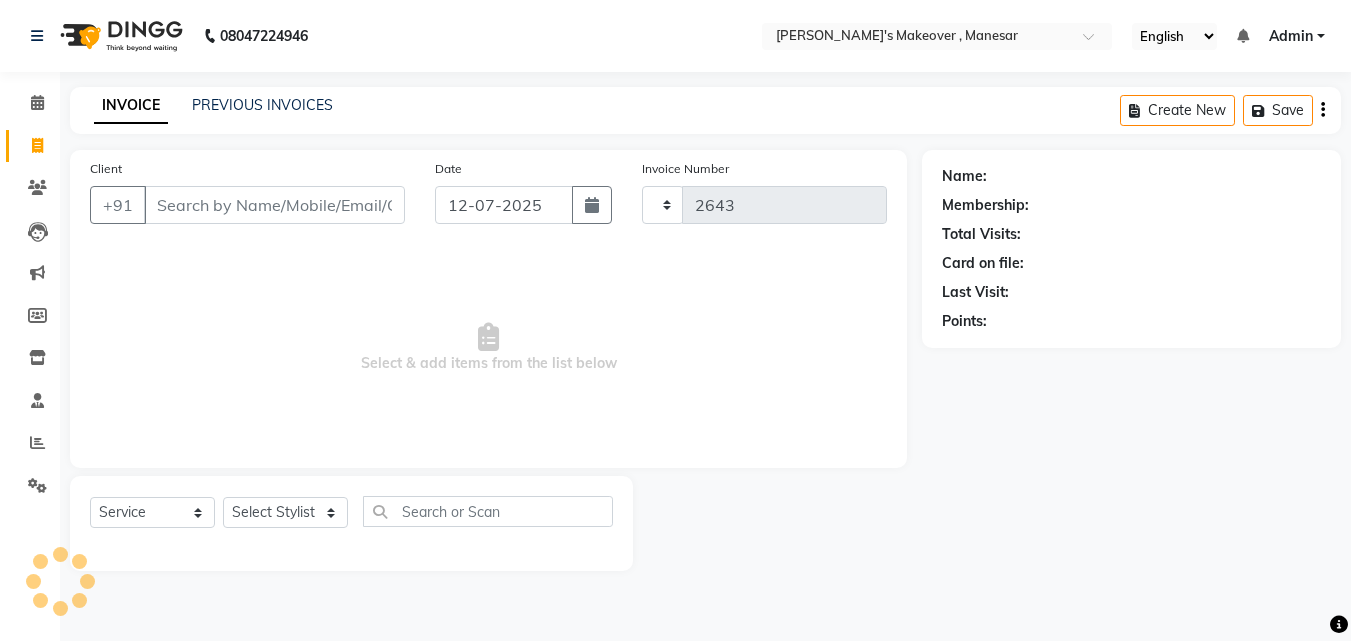 select on "820" 